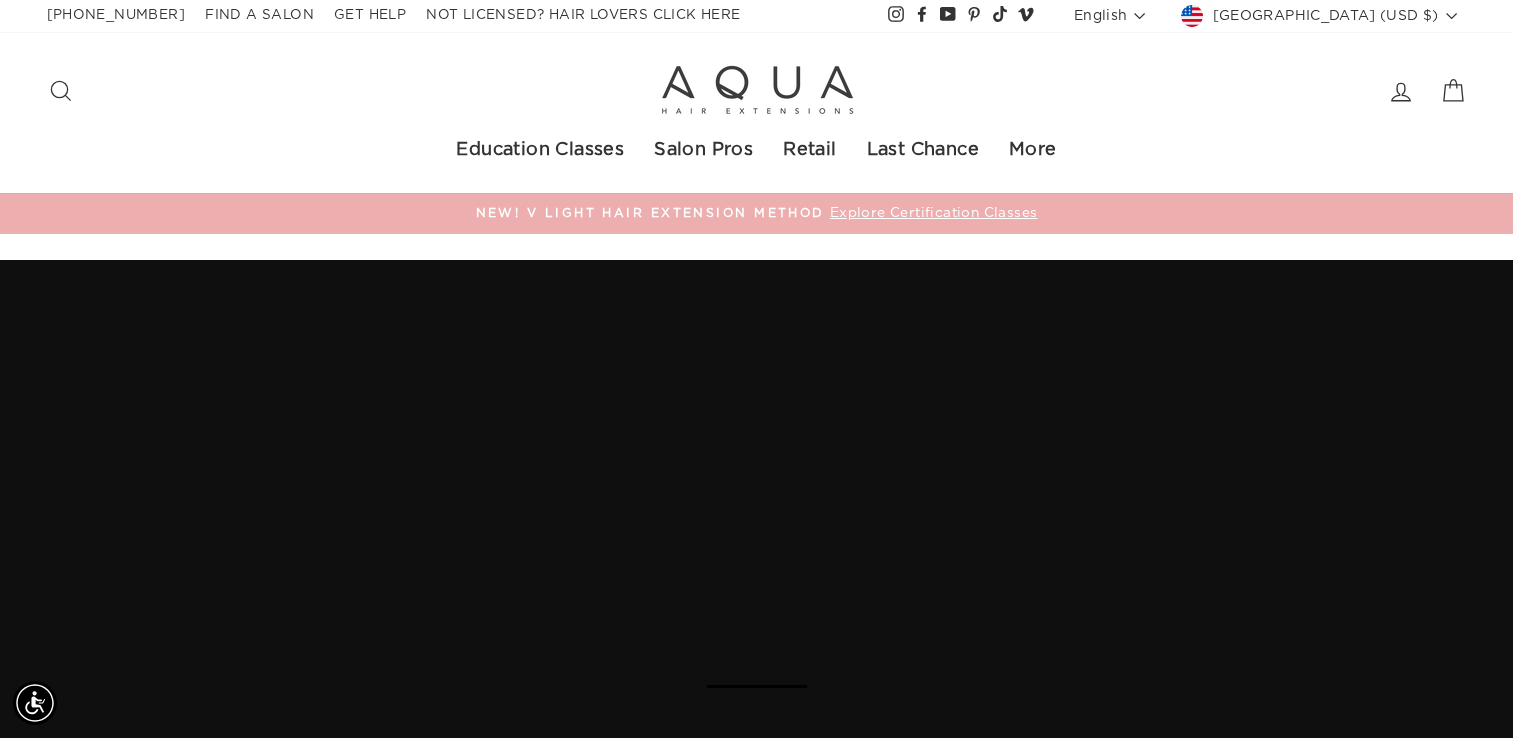 scroll, scrollTop: 0, scrollLeft: 0, axis: both 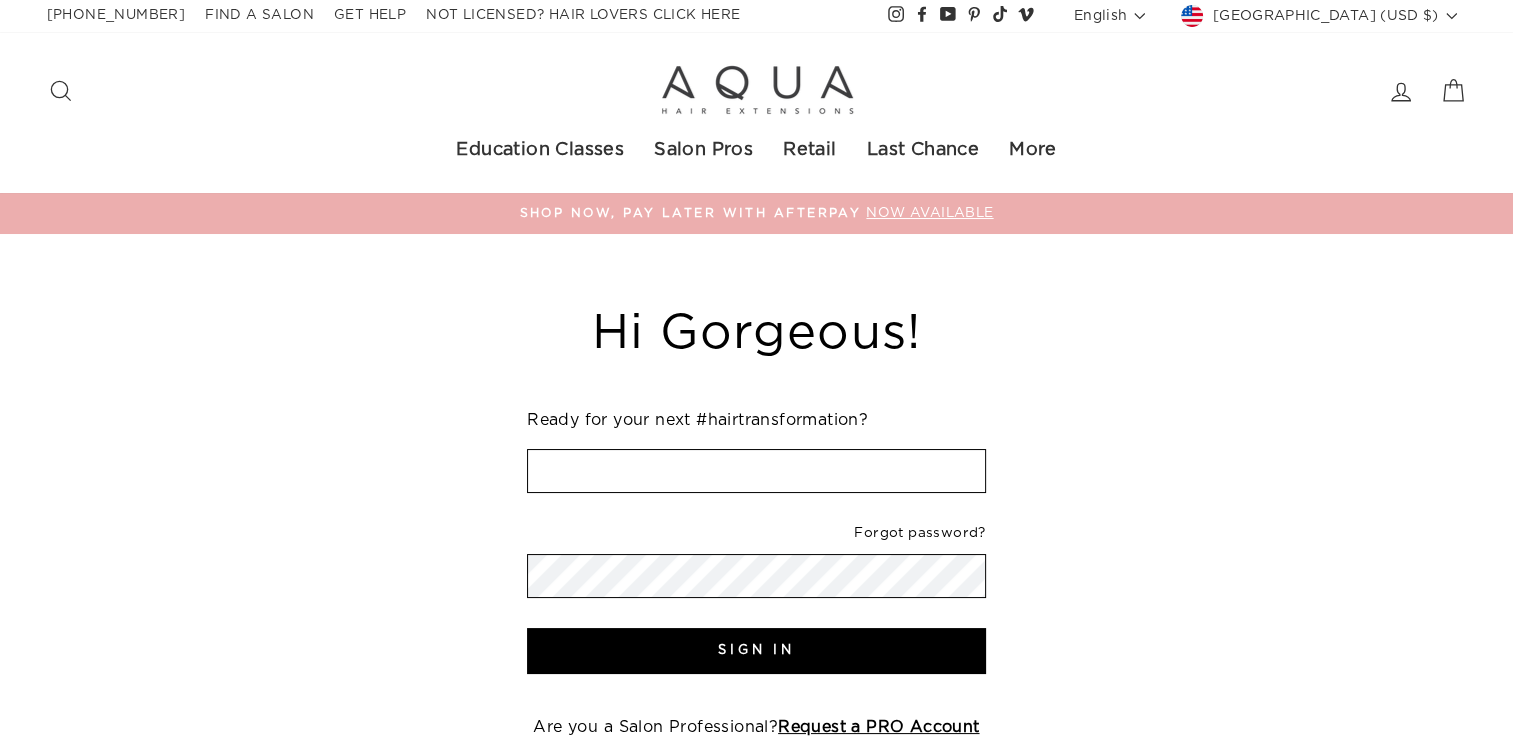 click at bounding box center [756, 471] 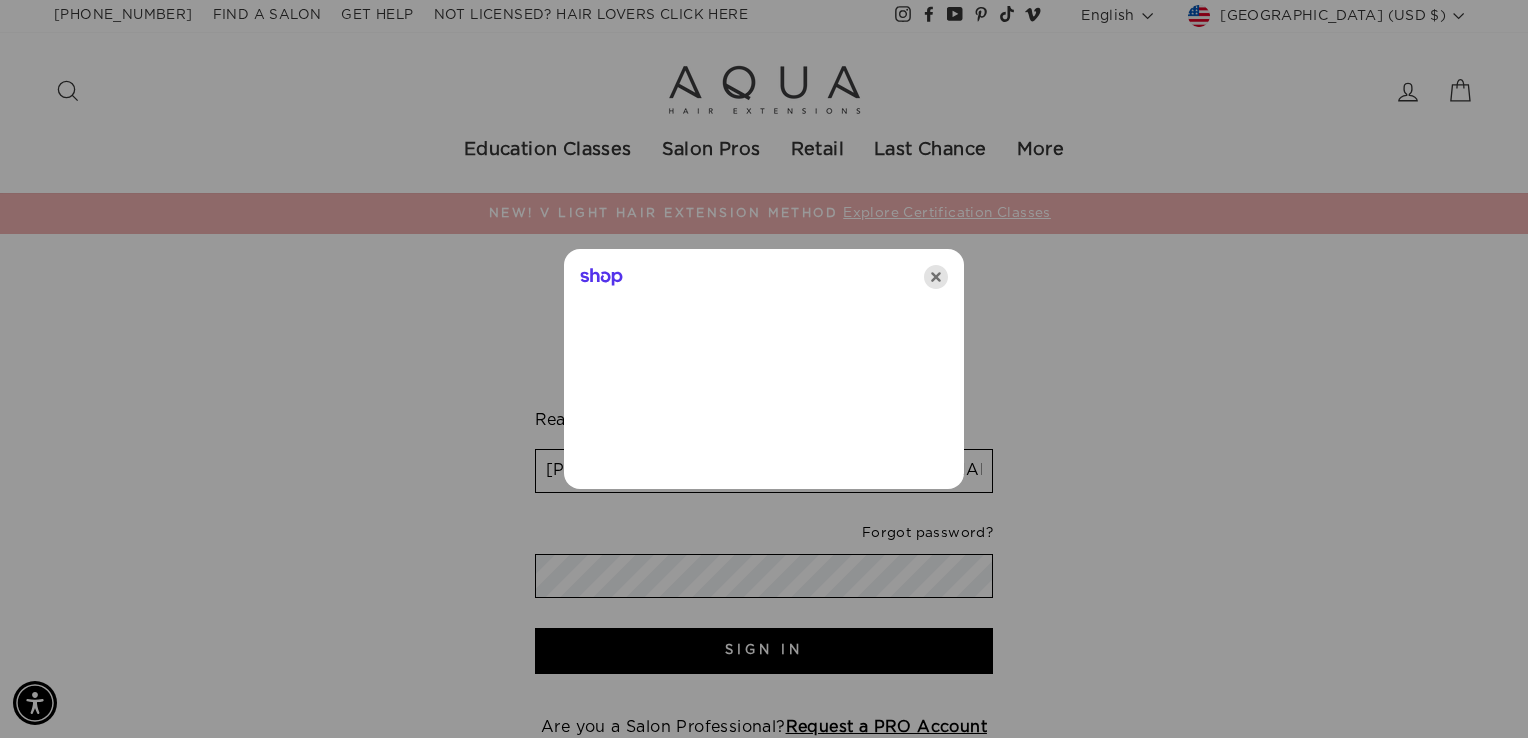 click 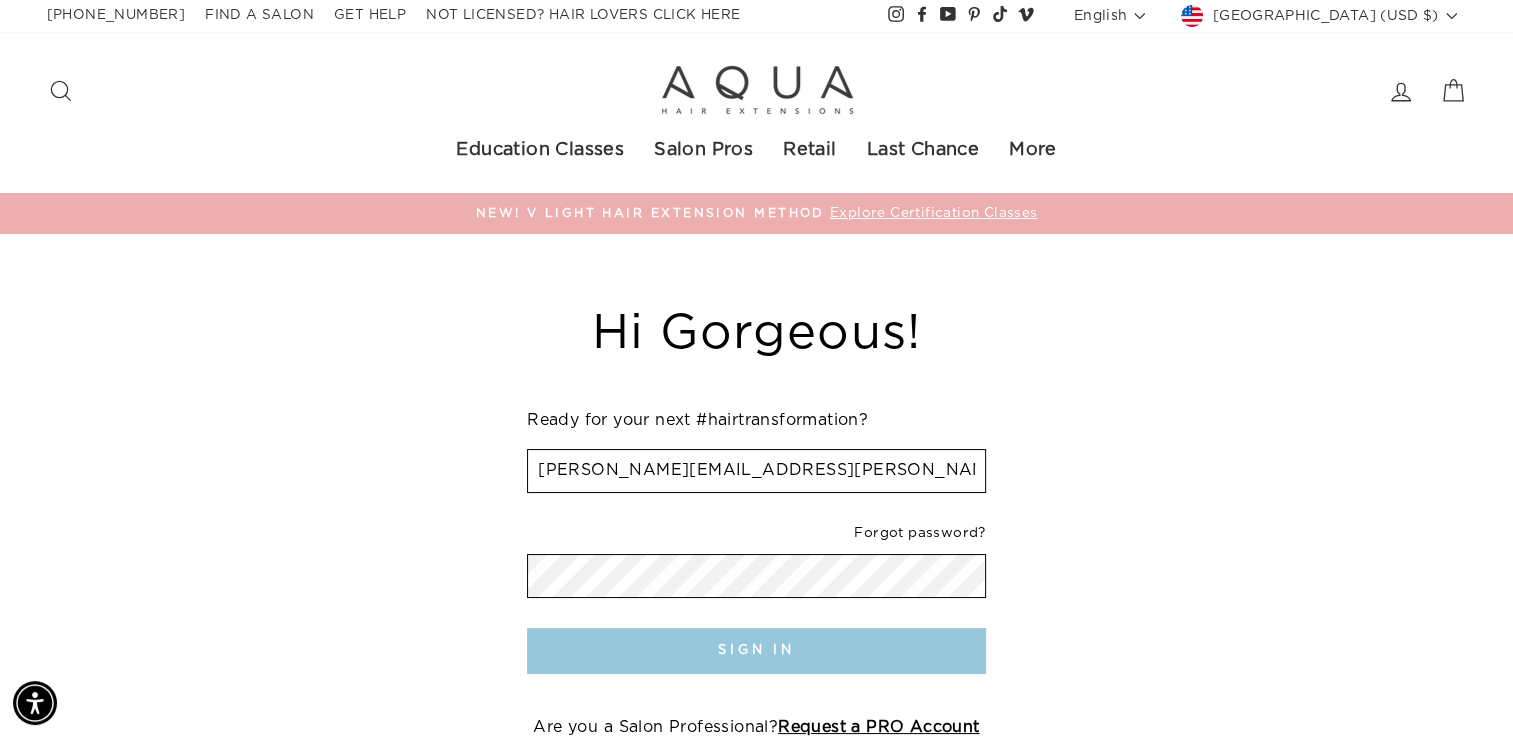 click on "Sign In" at bounding box center (756, 651) 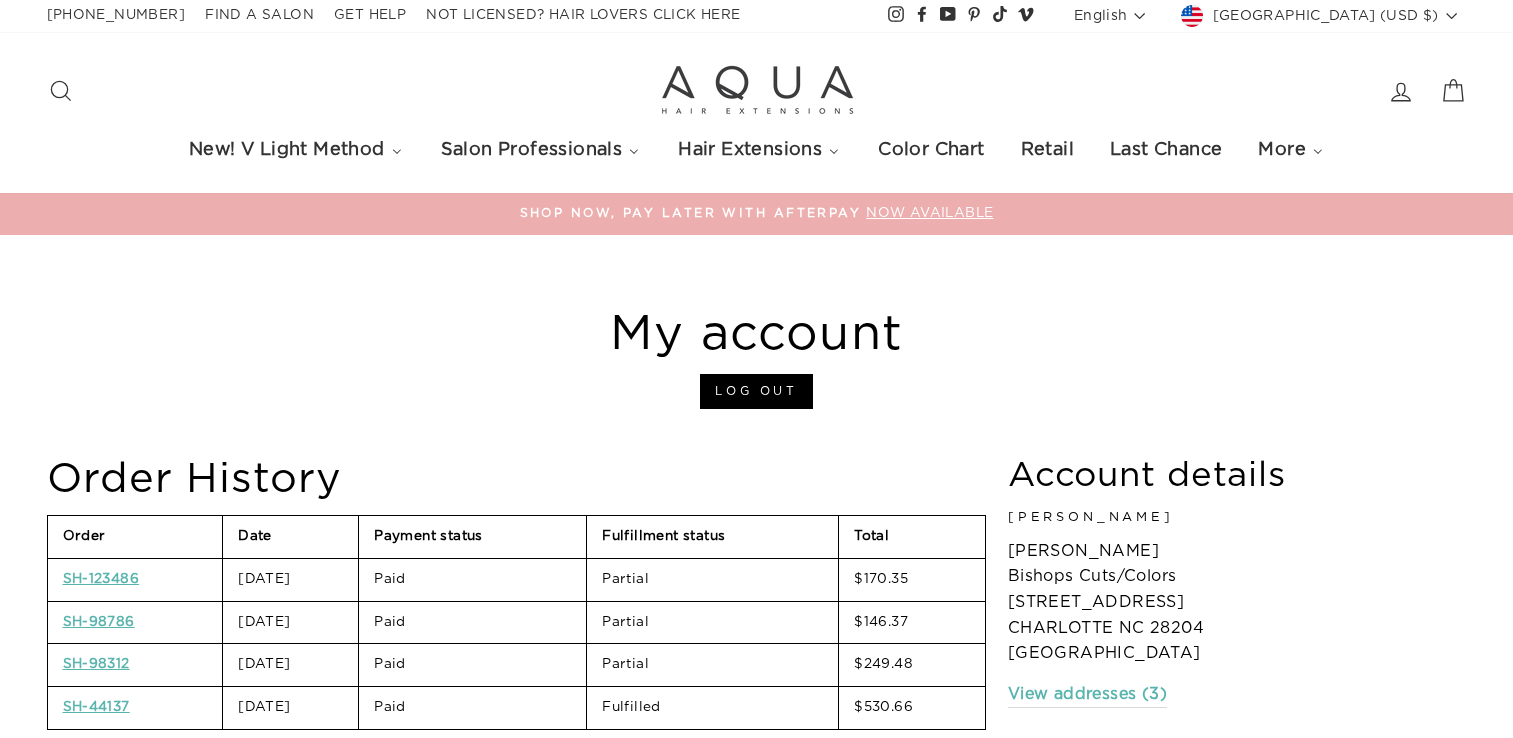 scroll, scrollTop: 0, scrollLeft: 0, axis: both 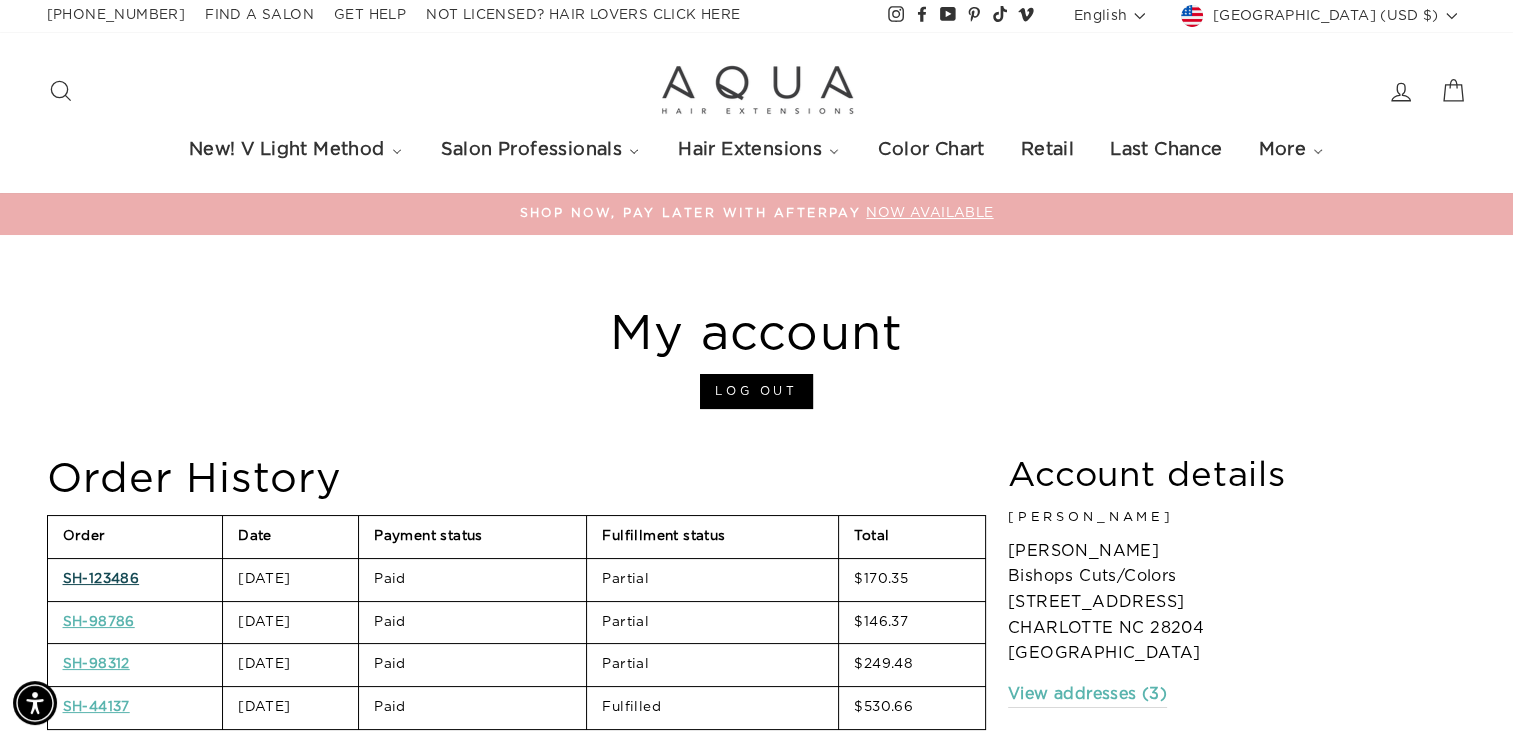 click on "SH-123486" at bounding box center [101, 579] 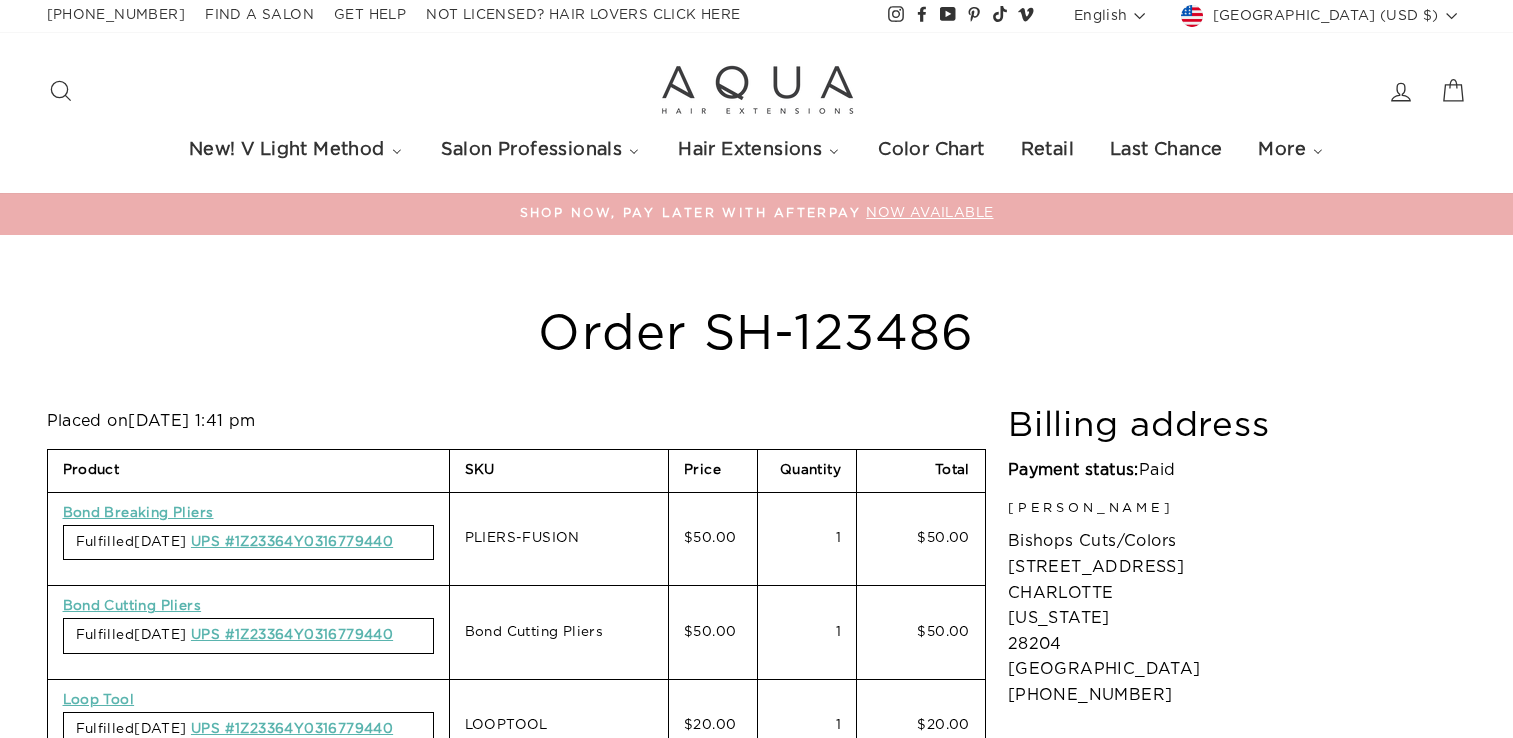 scroll, scrollTop: 0, scrollLeft: 0, axis: both 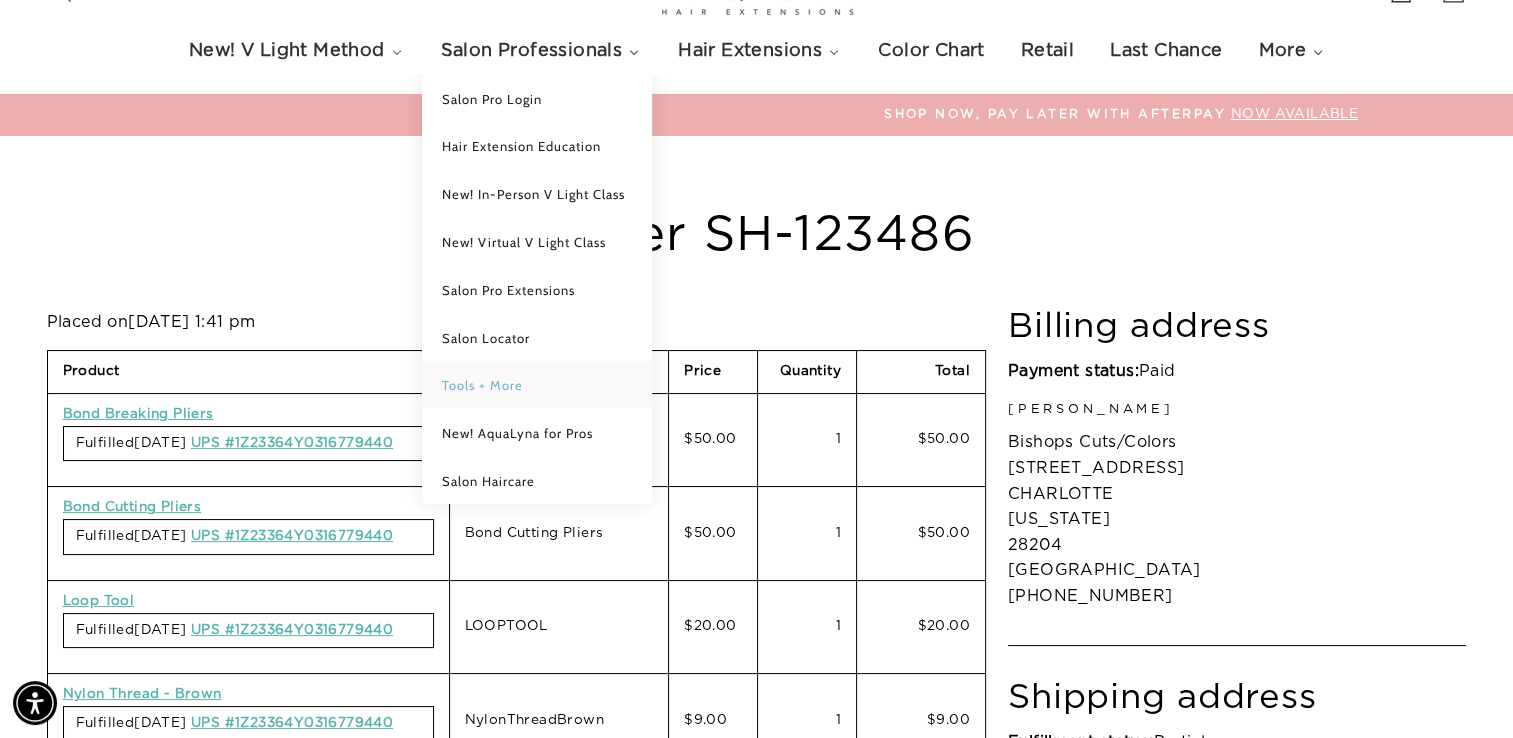click on "Tools + More" at bounding box center [482, 385] 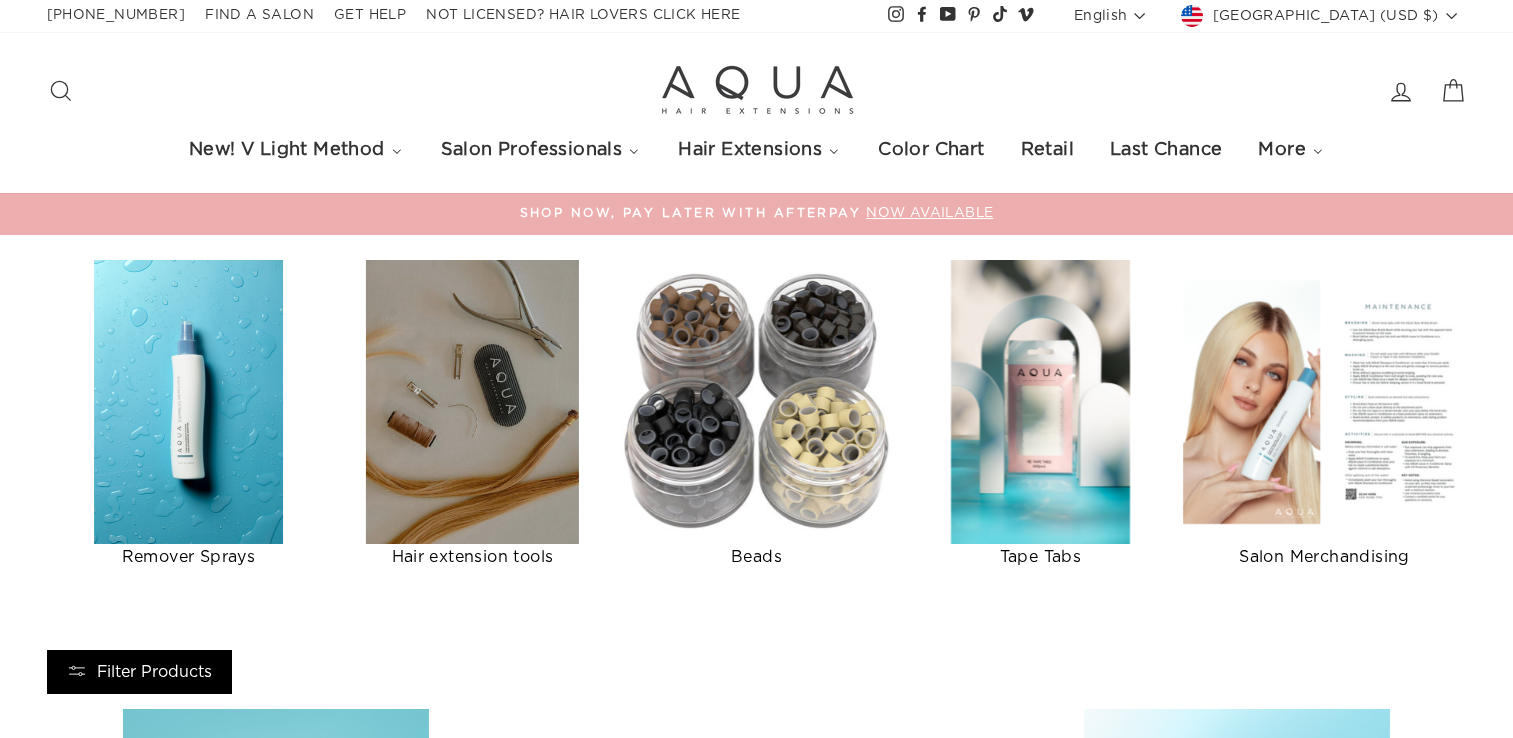 scroll, scrollTop: 0, scrollLeft: 0, axis: both 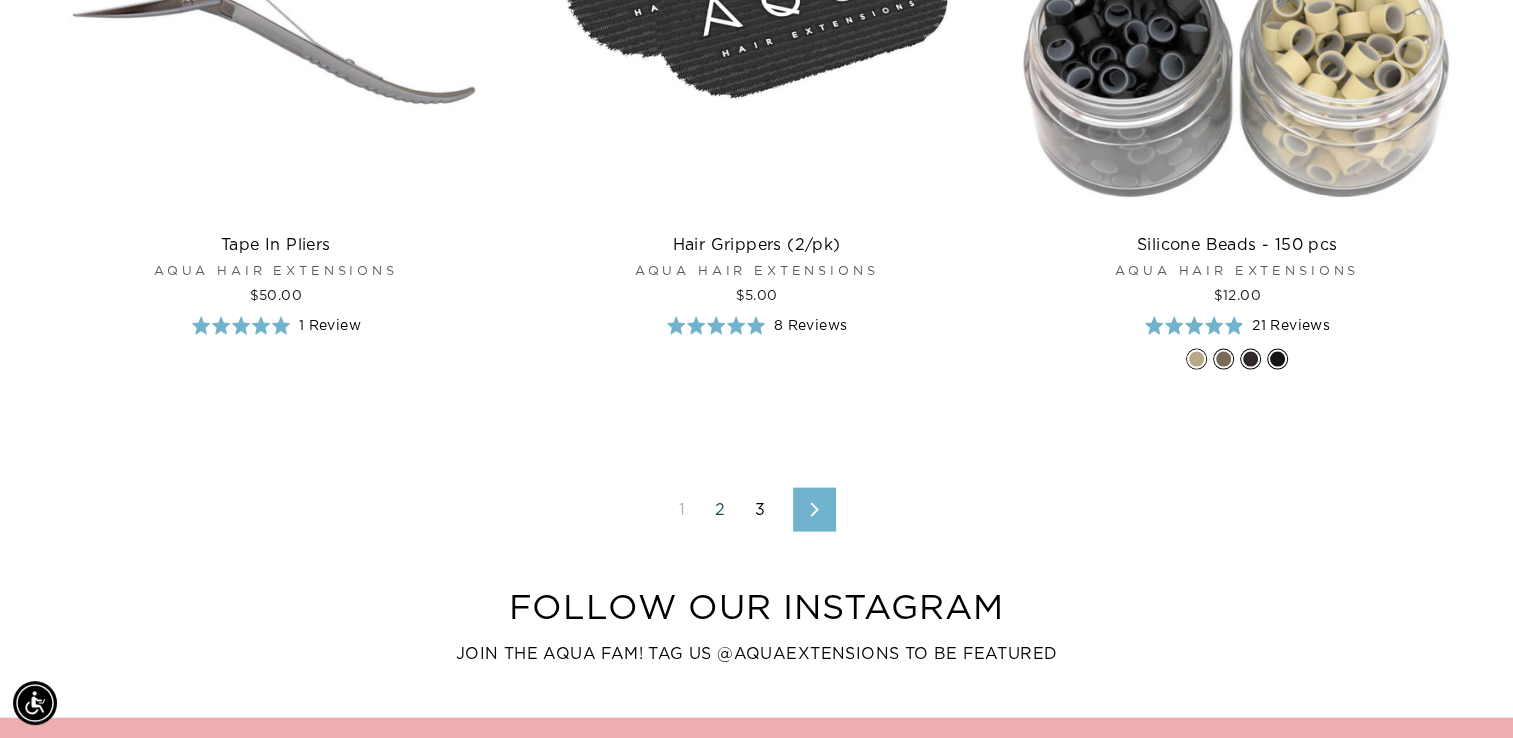 click on "2" at bounding box center [720, 510] 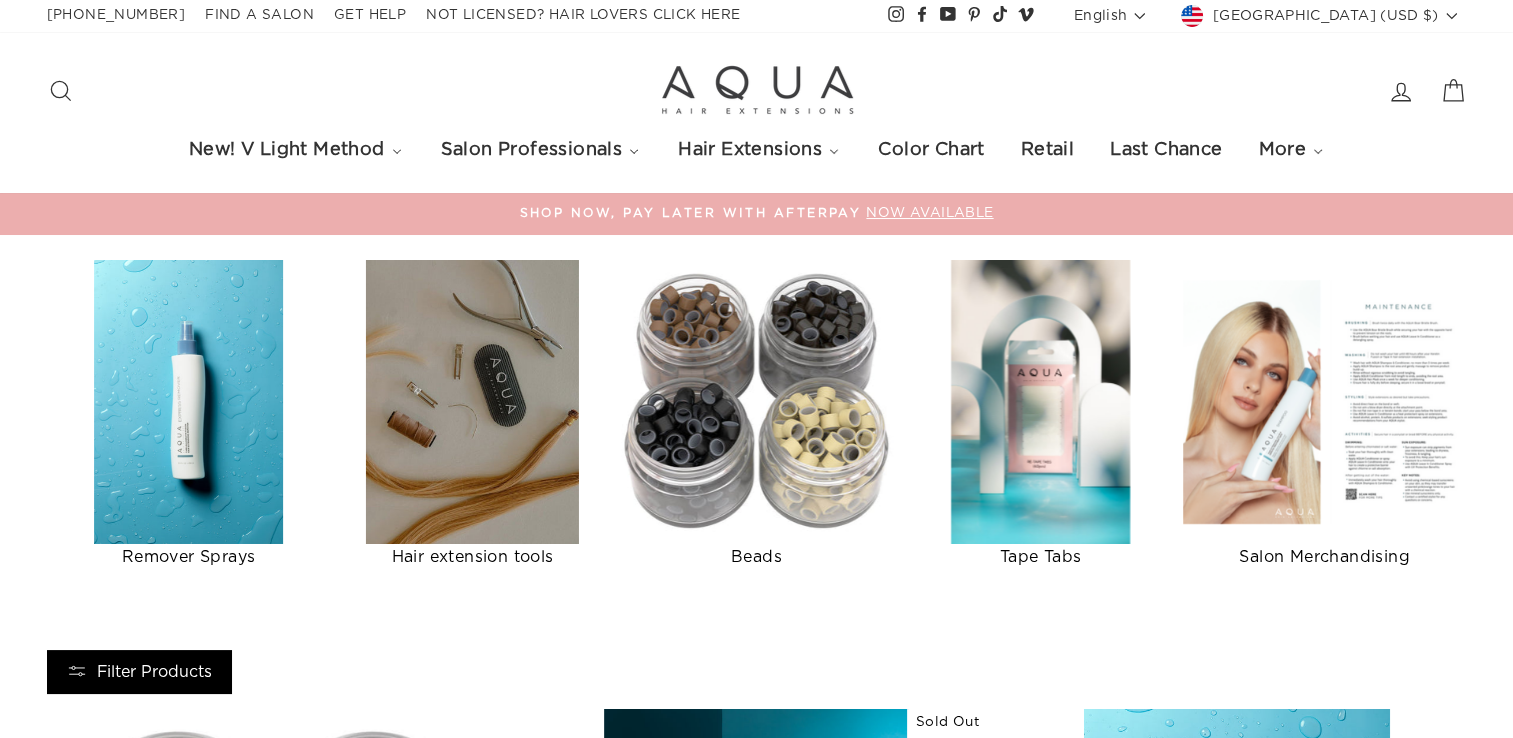 scroll, scrollTop: 824, scrollLeft: 0, axis: vertical 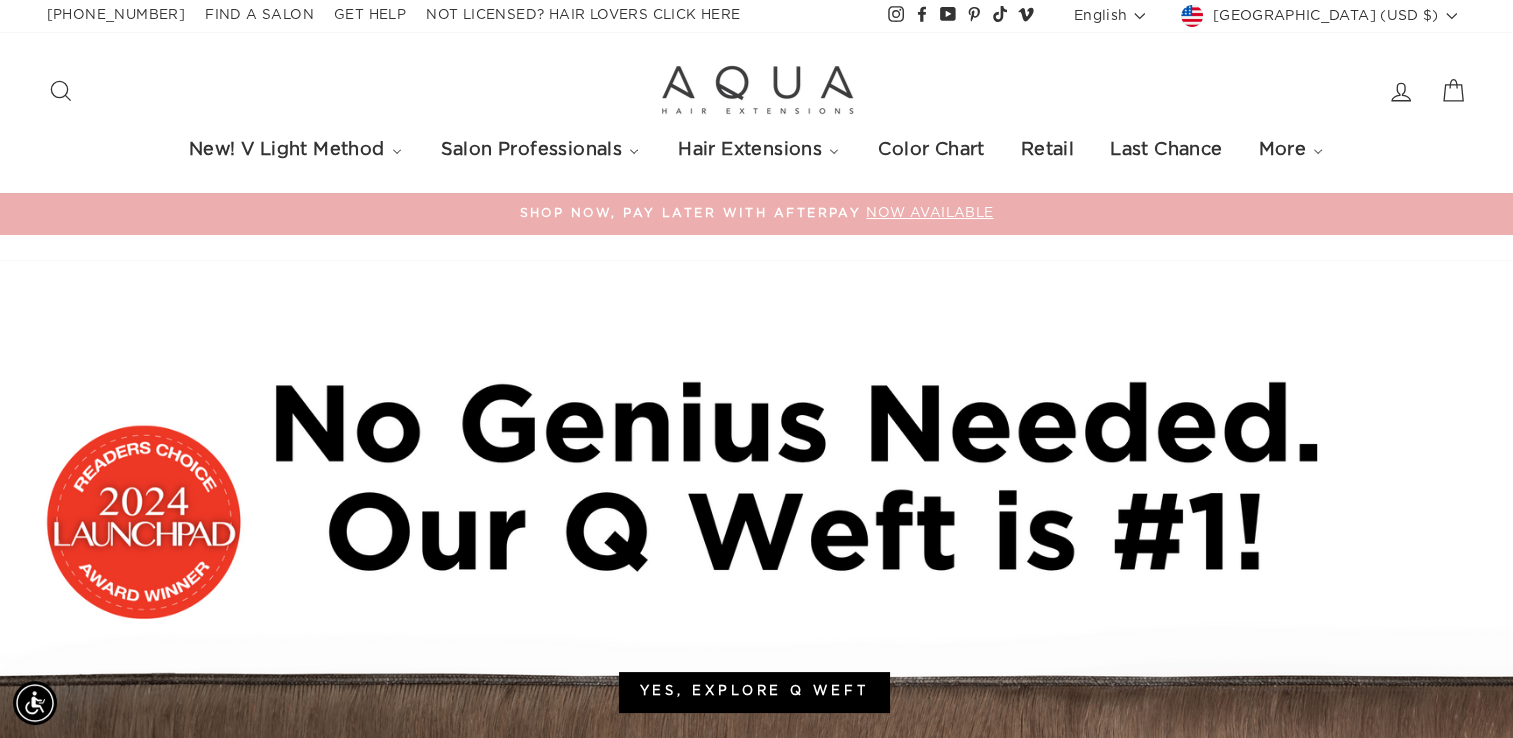 click 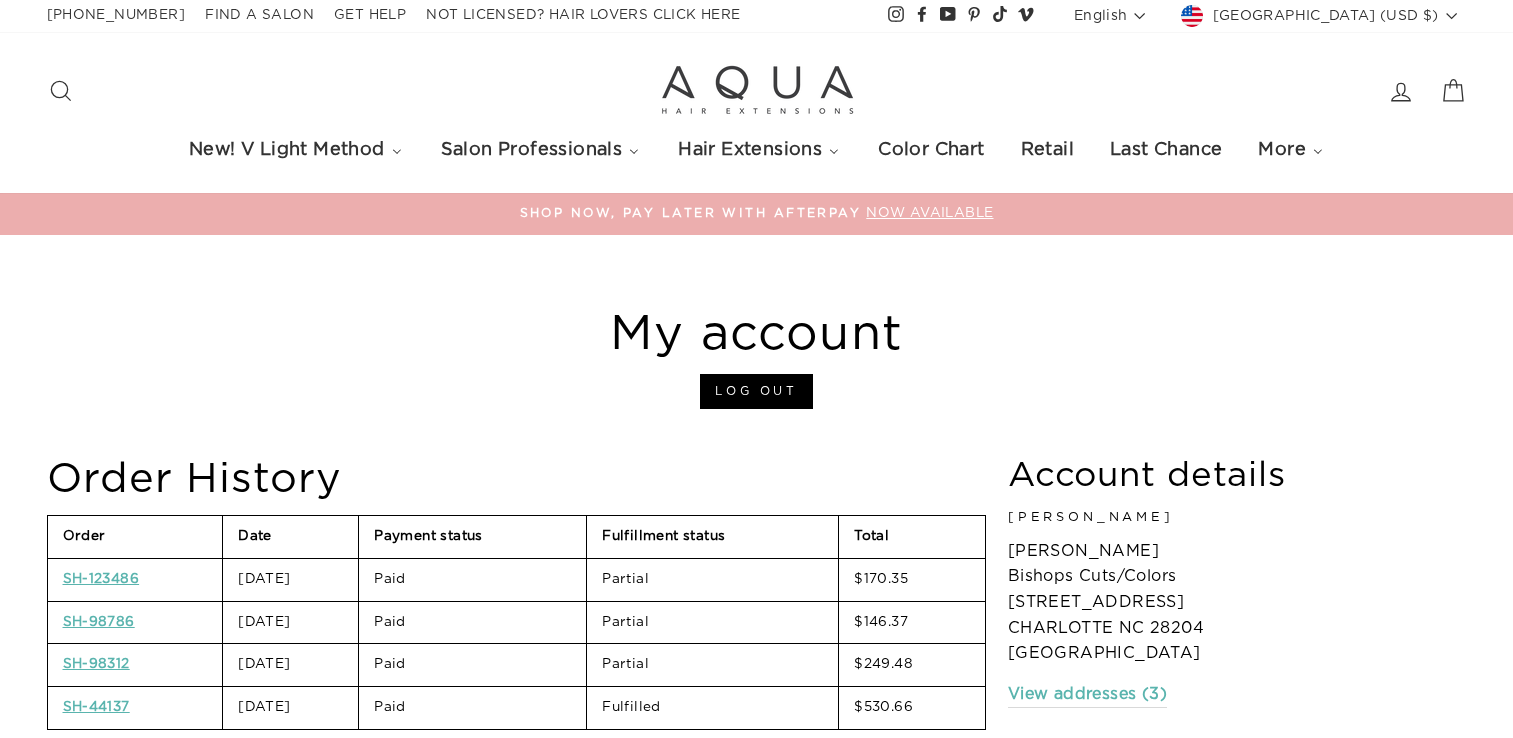 scroll, scrollTop: 0, scrollLeft: 0, axis: both 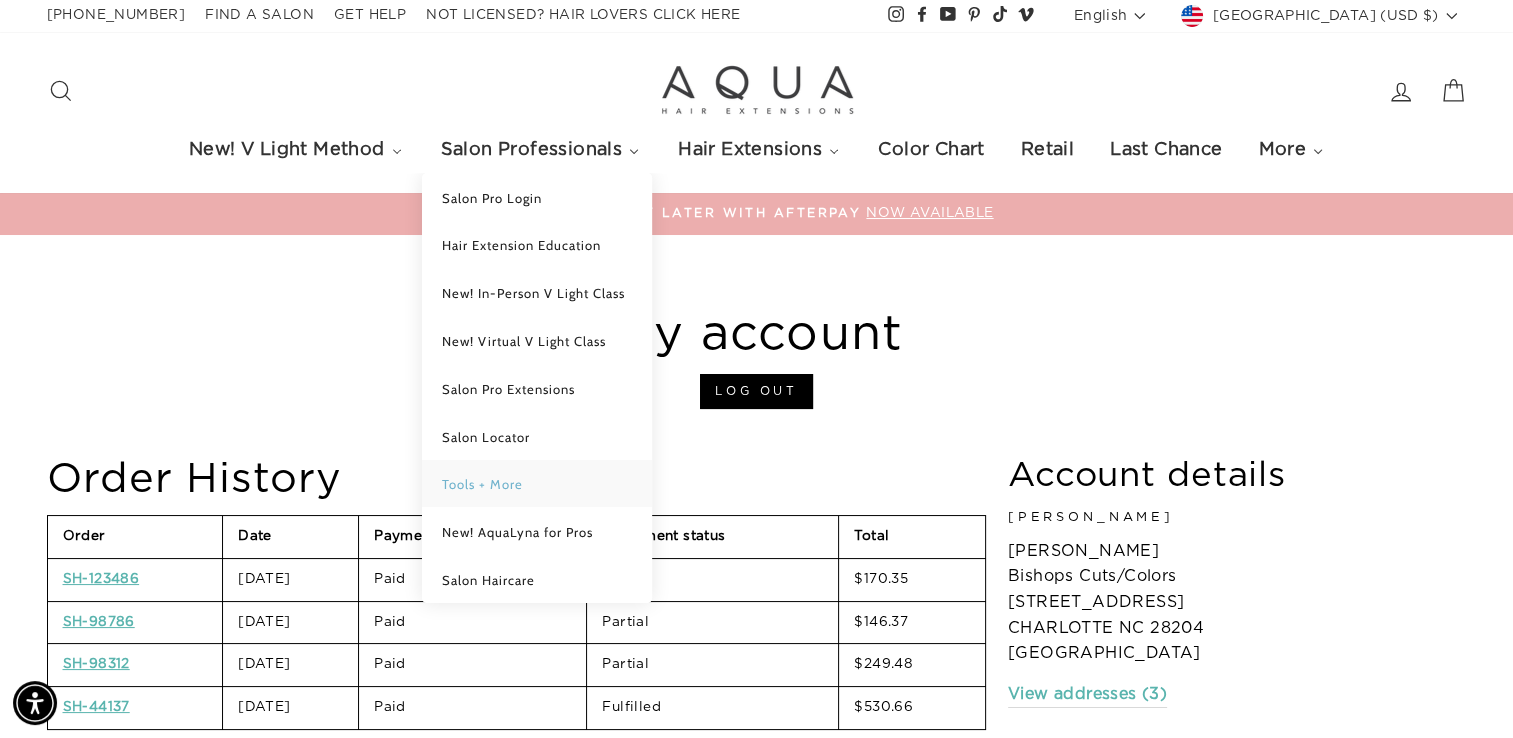 click on "Tools + More" at bounding box center [482, 484] 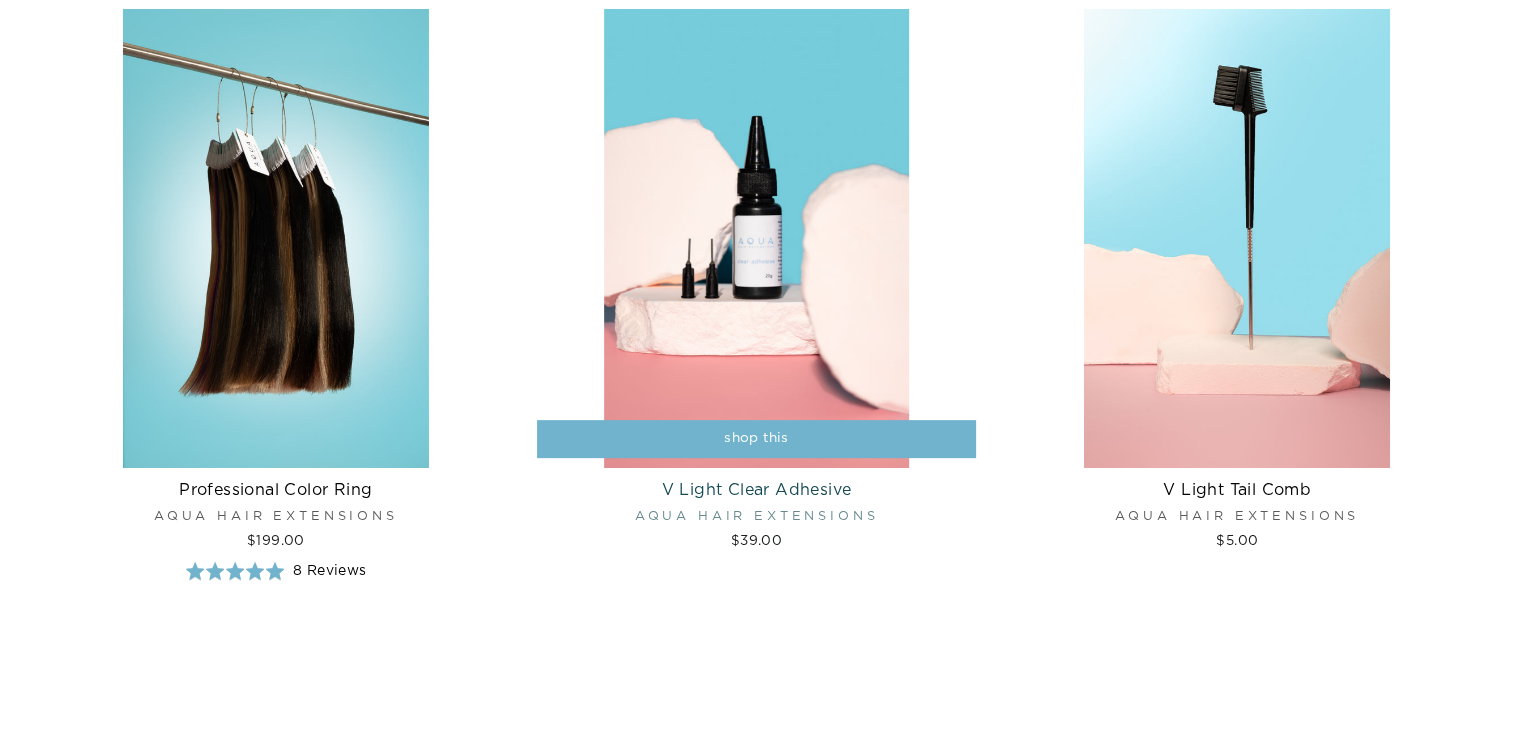 scroll, scrollTop: 756, scrollLeft: 0, axis: vertical 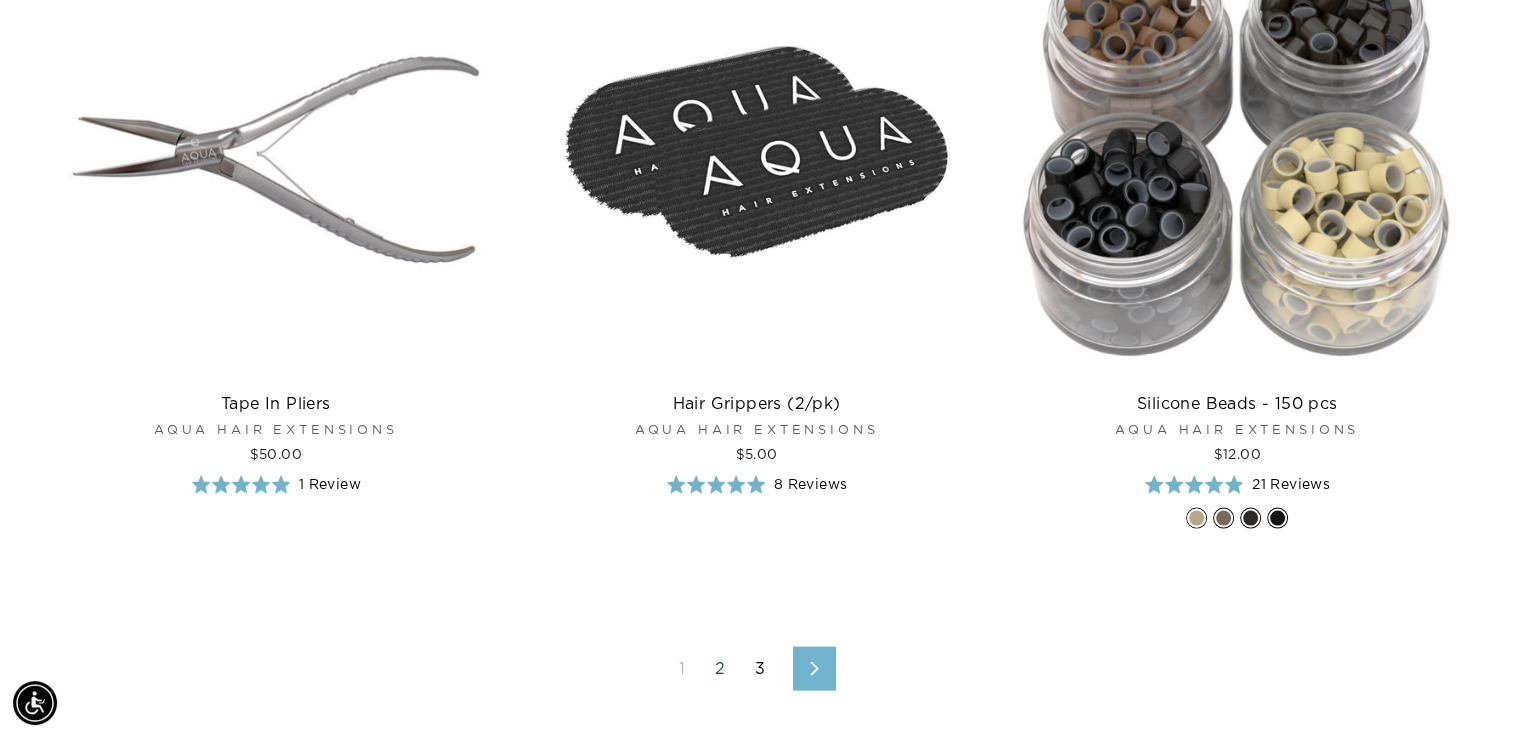 click on "2" at bounding box center [720, 669] 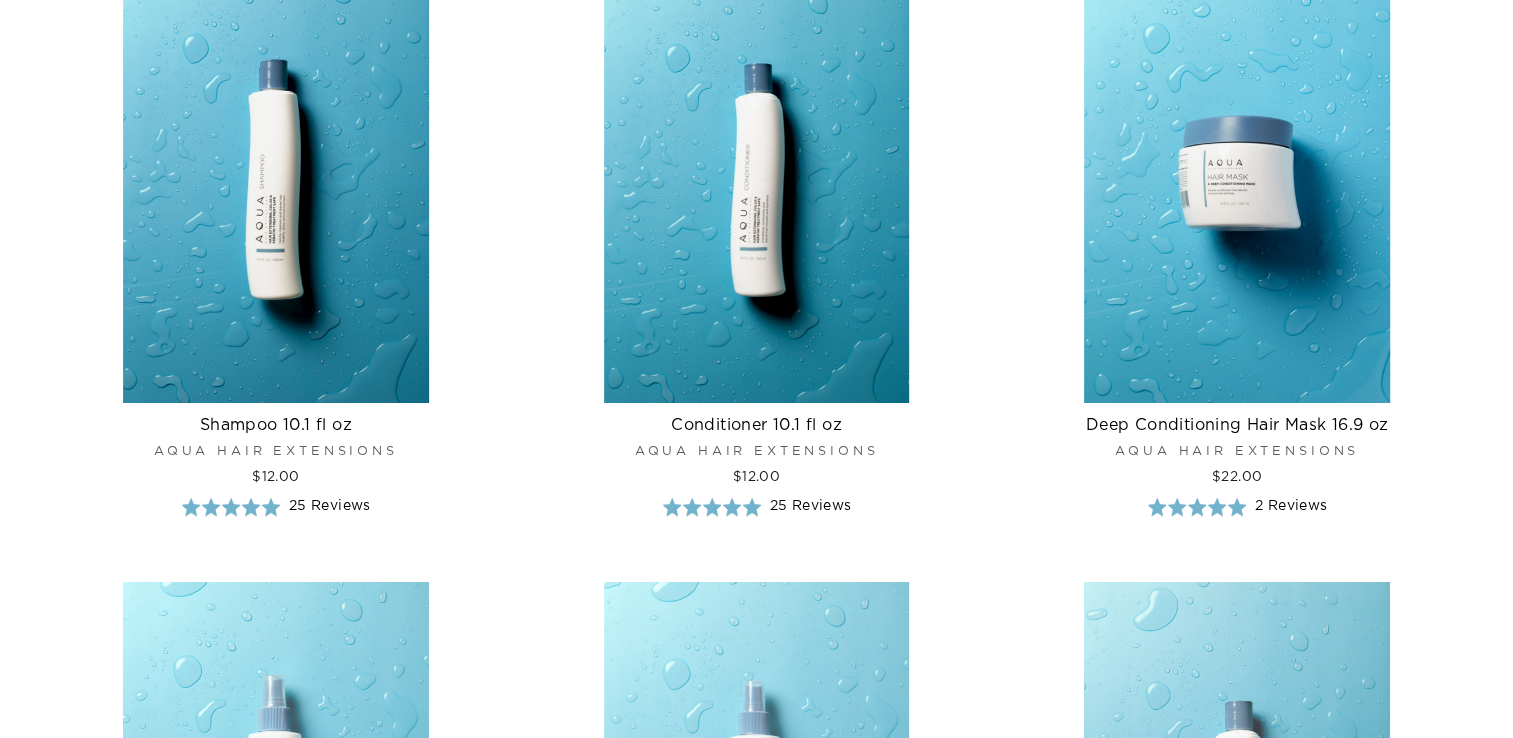 scroll, scrollTop: 1500, scrollLeft: 0, axis: vertical 